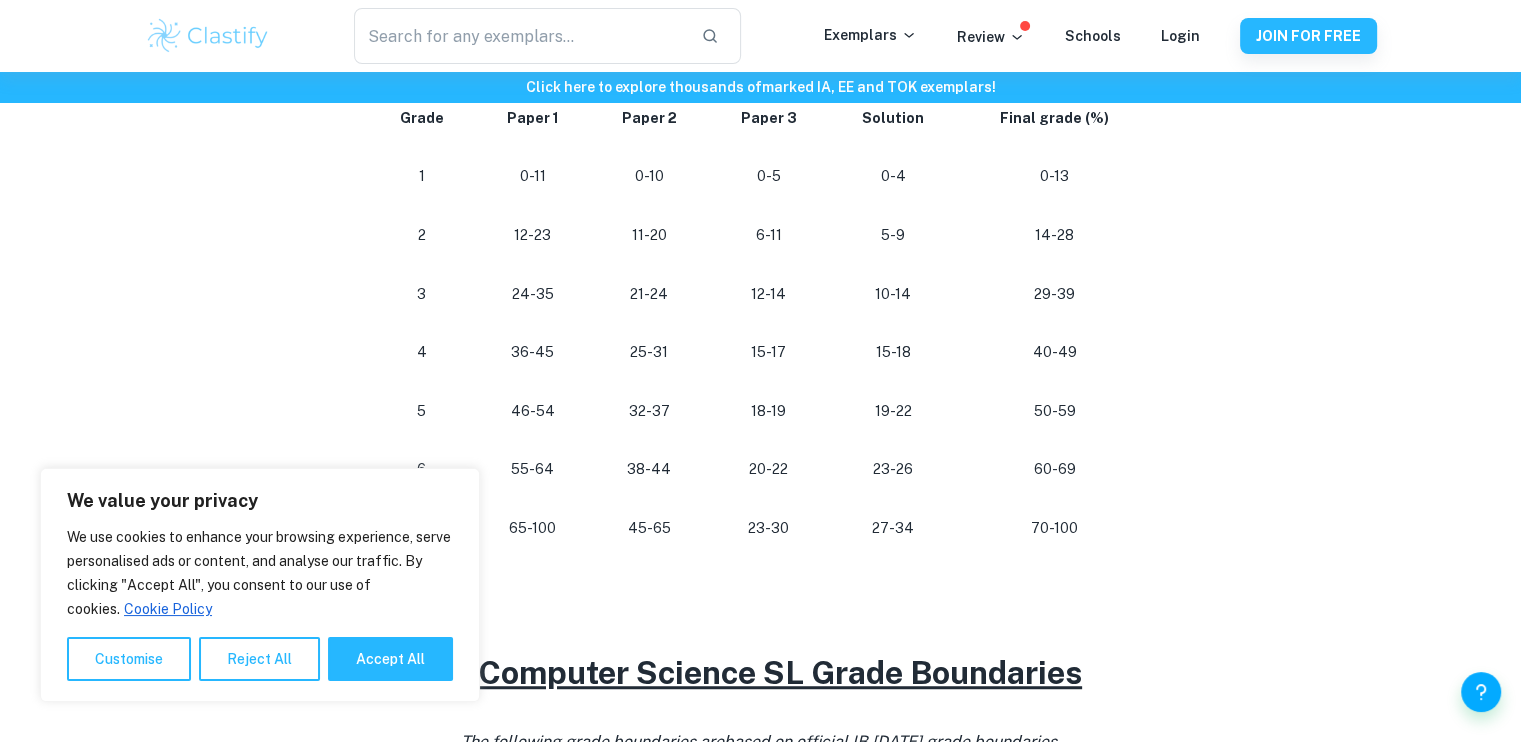 scroll, scrollTop: 1146, scrollLeft: 0, axis: vertical 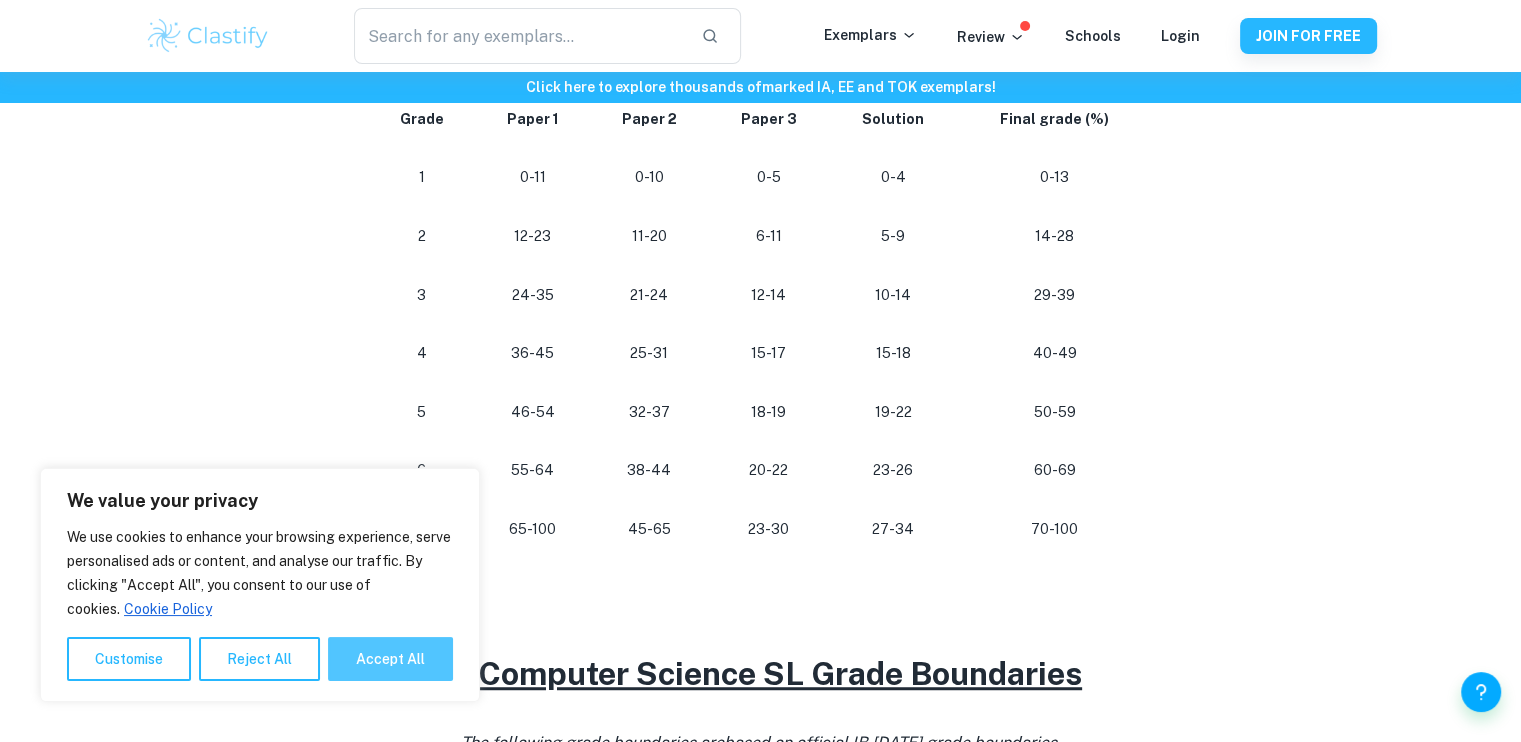 click on "Accept All" at bounding box center (390, 659) 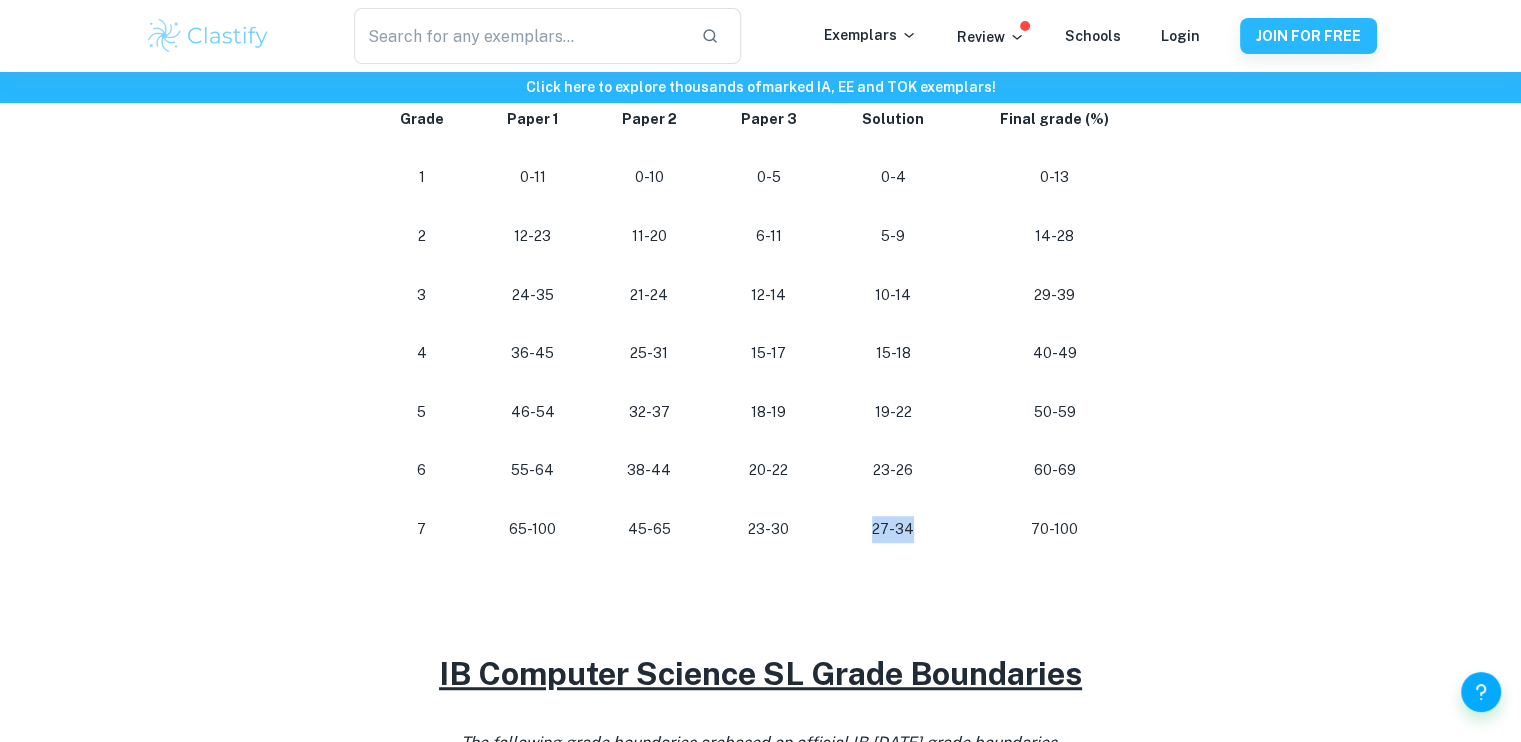 drag, startPoint x: 870, startPoint y: 527, endPoint x: 919, endPoint y: 527, distance: 49 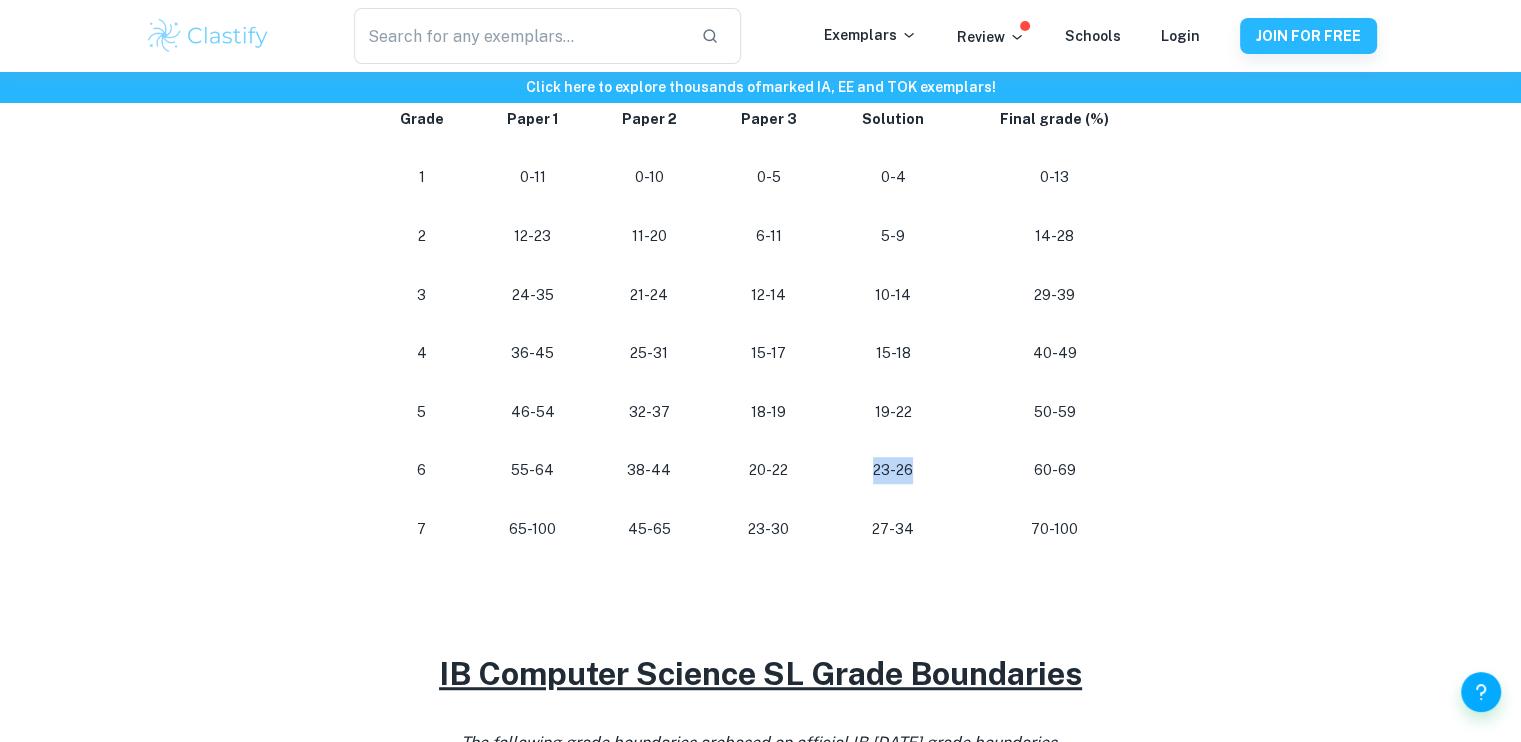 drag, startPoint x: 912, startPoint y: 458, endPoint x: 832, endPoint y: 458, distance: 80 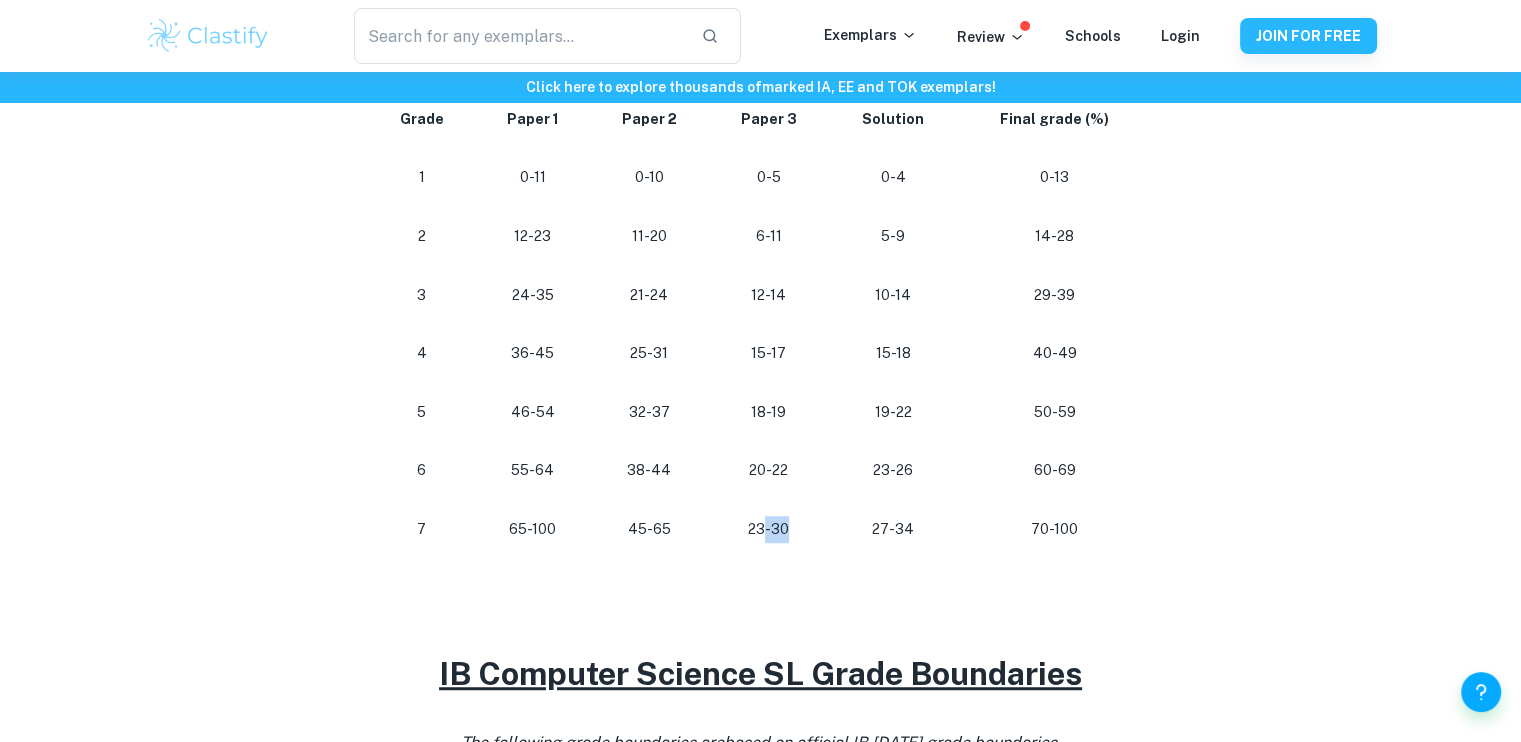 drag, startPoint x: 765, startPoint y: 523, endPoint x: 796, endPoint y: 523, distance: 31 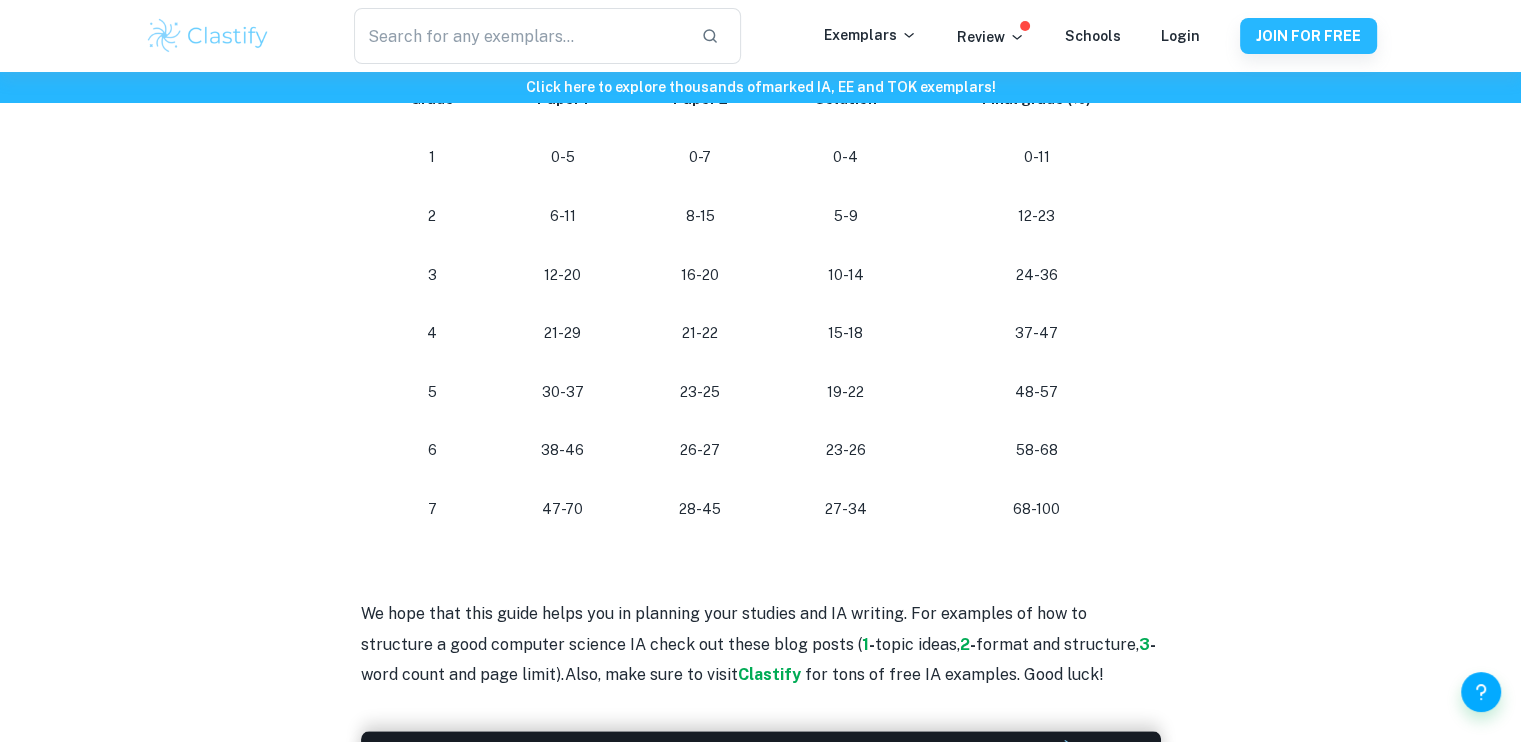 scroll, scrollTop: 1934, scrollLeft: 0, axis: vertical 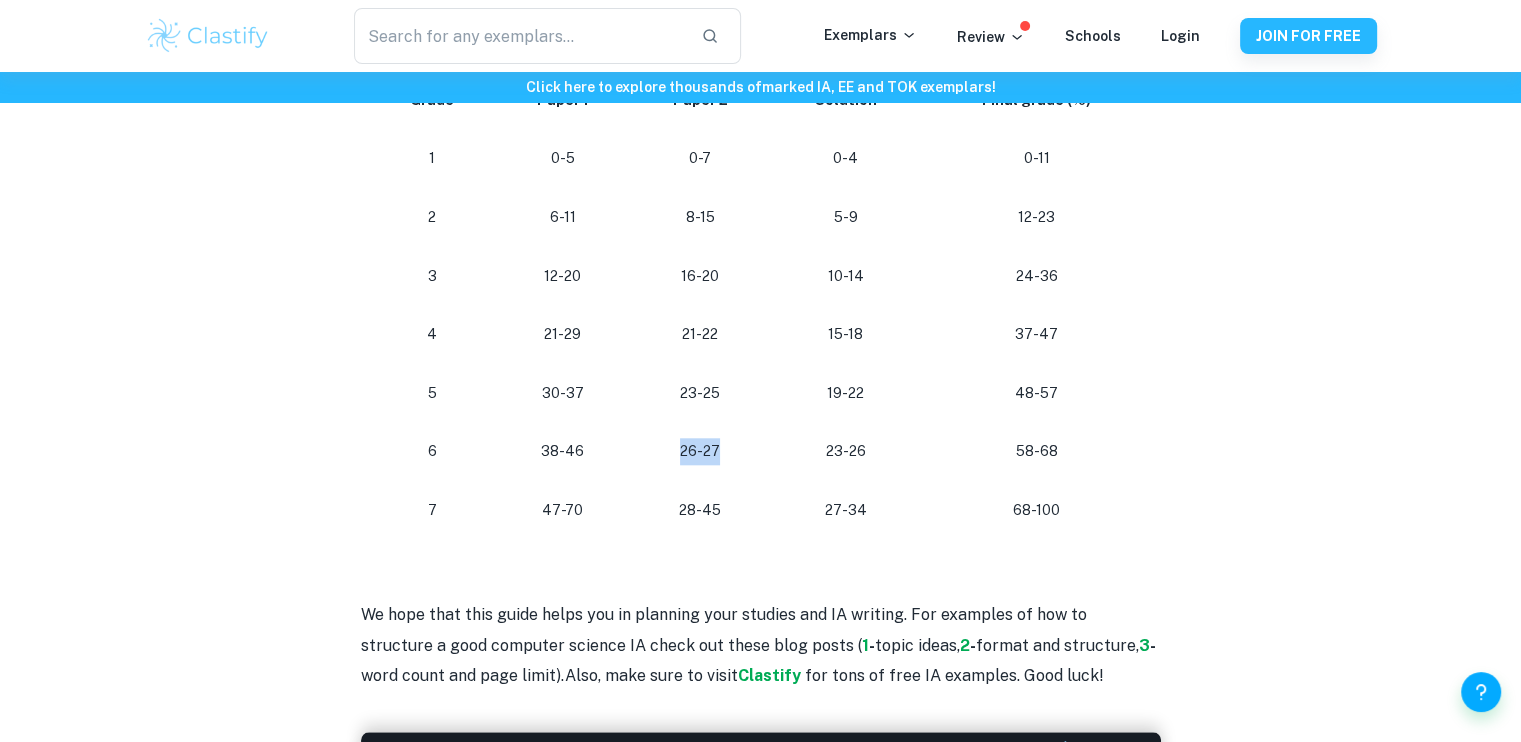 drag, startPoint x: 687, startPoint y: 439, endPoint x: 762, endPoint y: 443, distance: 75.10659 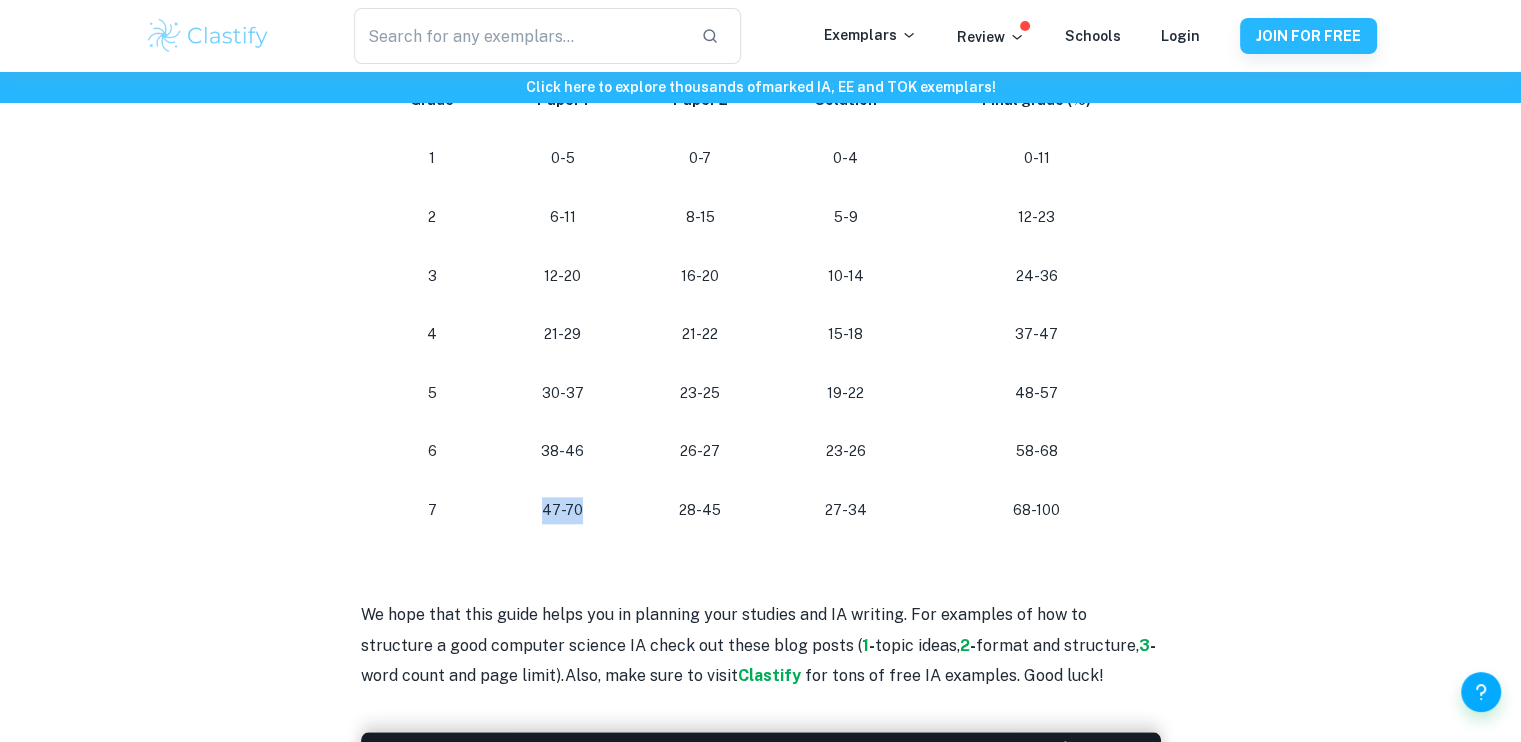 drag, startPoint x: 548, startPoint y: 505, endPoint x: 608, endPoint y: 505, distance: 60 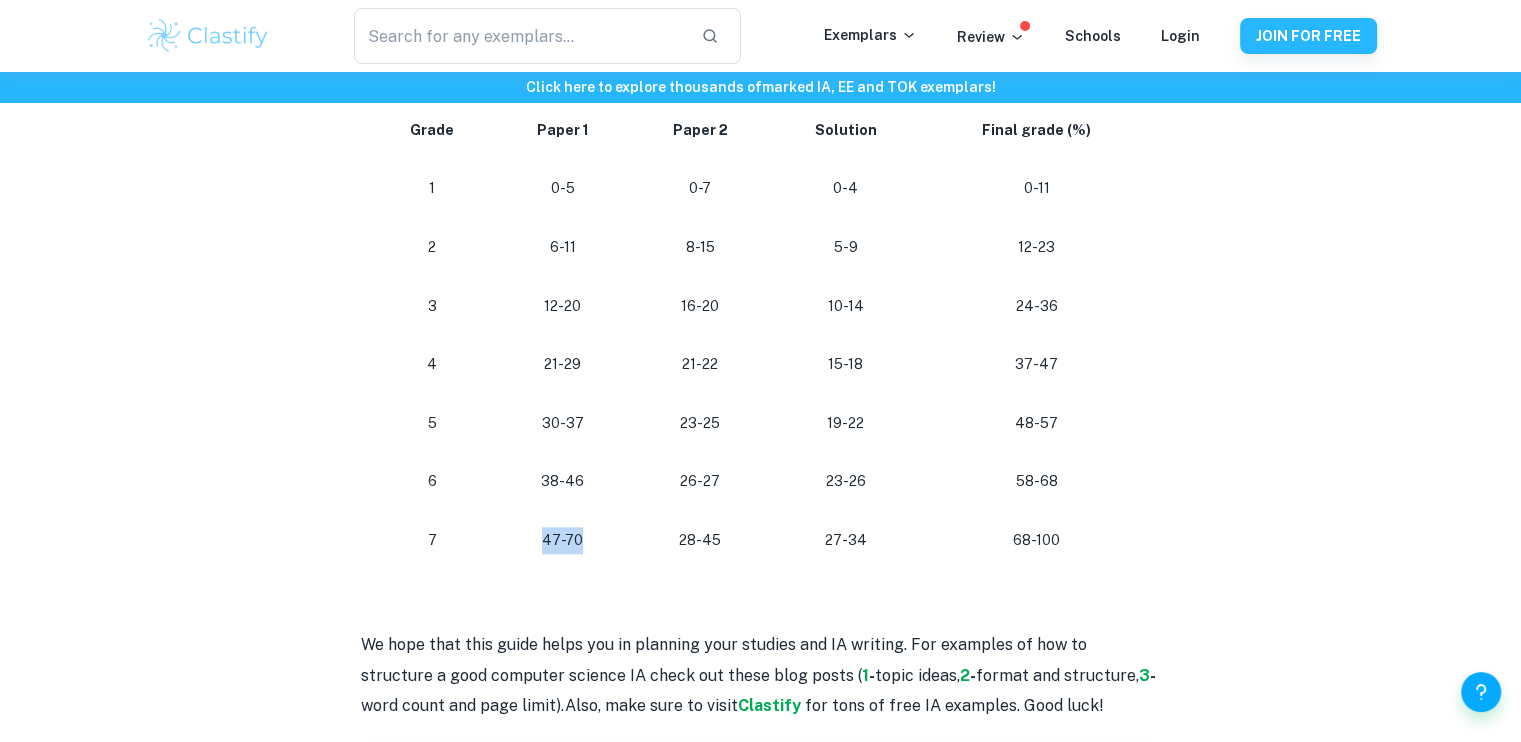 scroll, scrollTop: 1904, scrollLeft: 0, axis: vertical 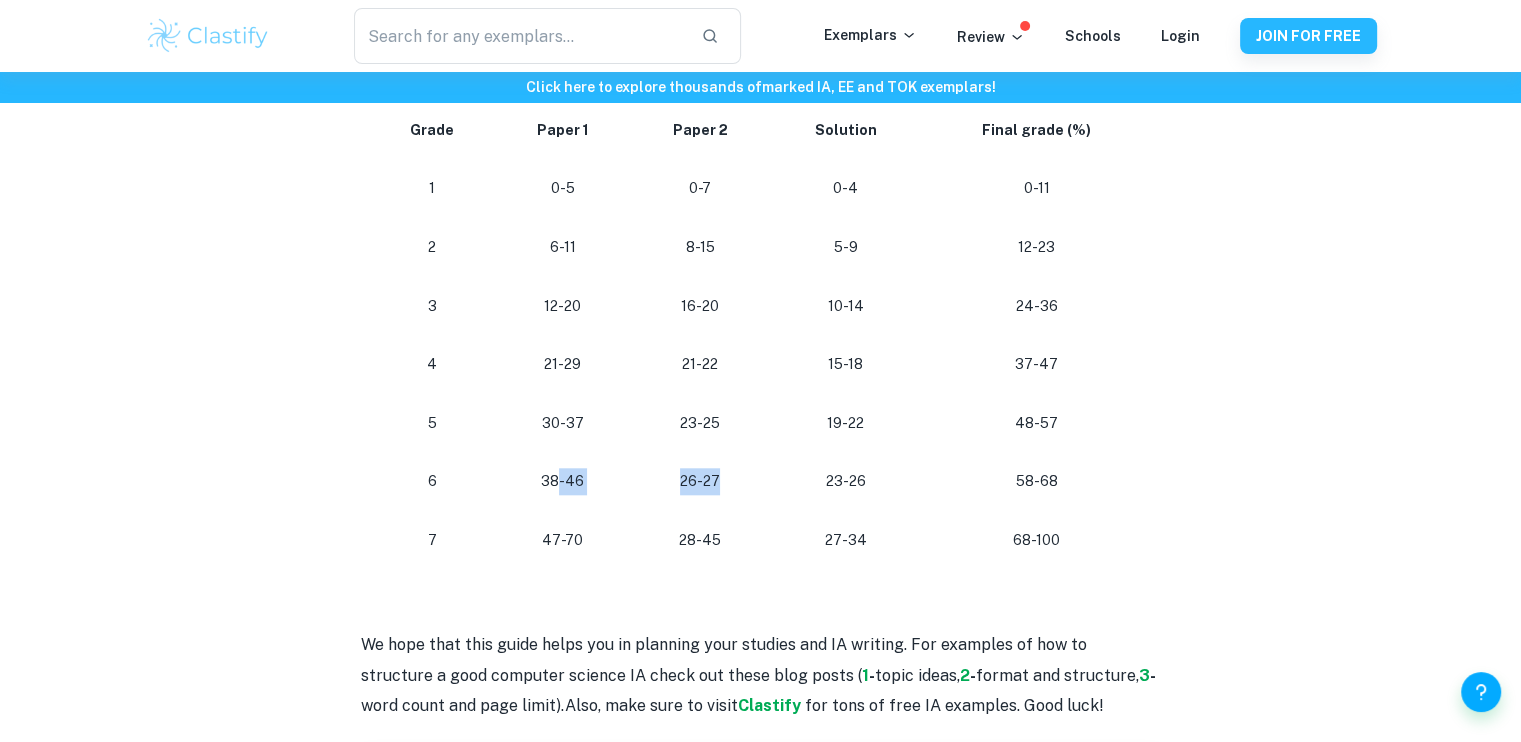 drag, startPoint x: 562, startPoint y: 479, endPoint x: 724, endPoint y: 471, distance: 162.19742 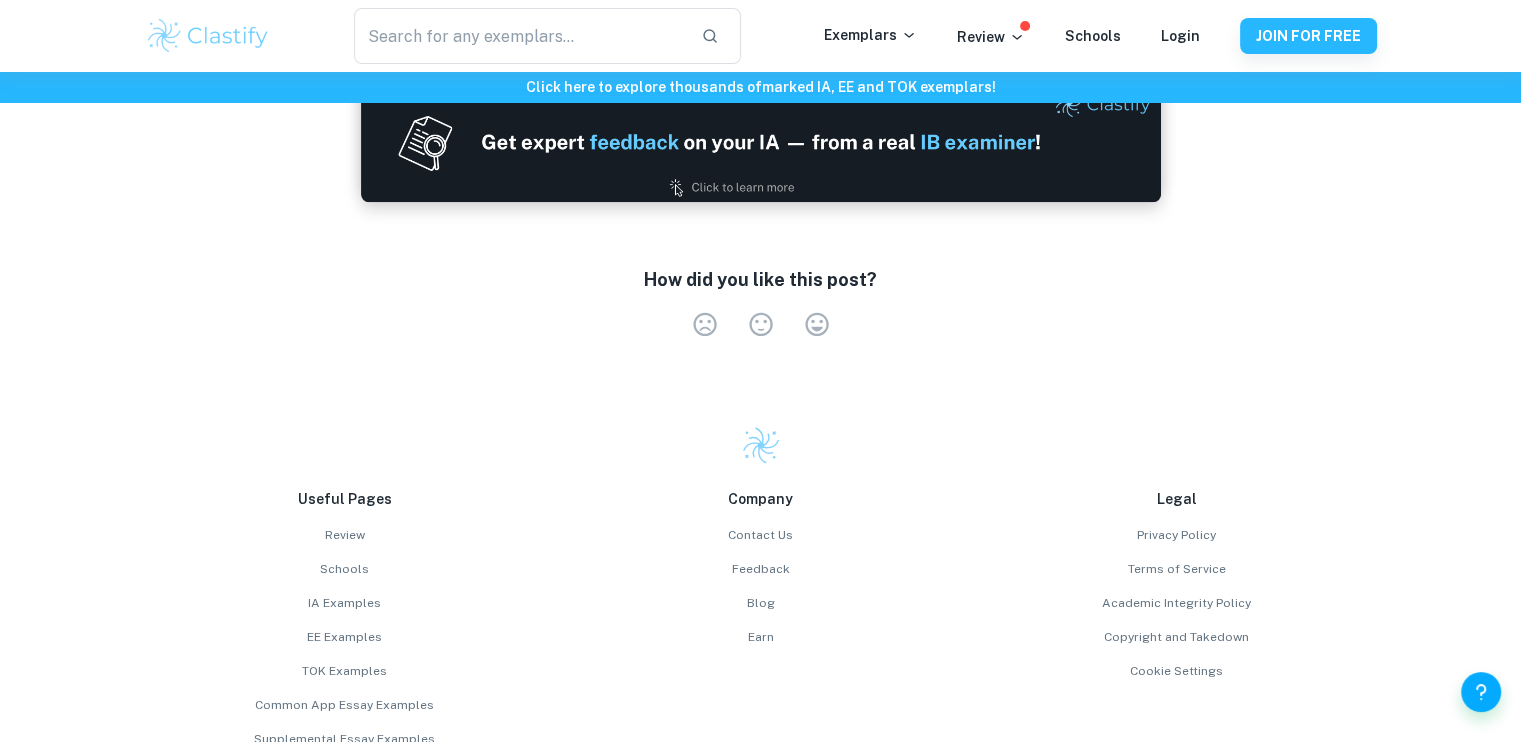 scroll, scrollTop: 2776, scrollLeft: 0, axis: vertical 